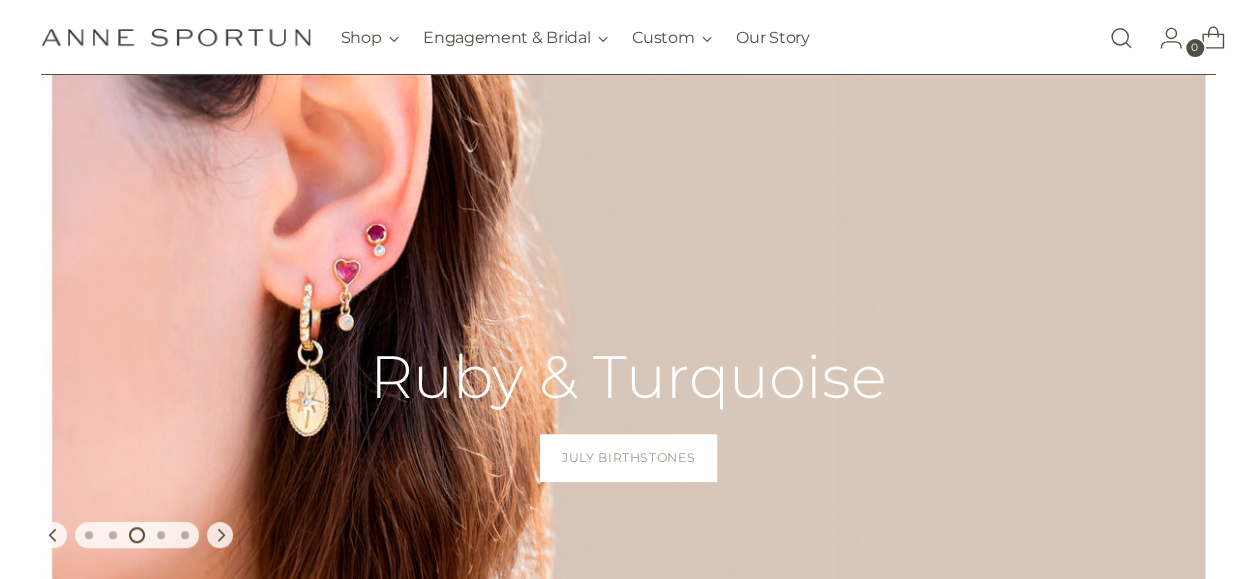 scroll, scrollTop: 200, scrollLeft: 0, axis: vertical 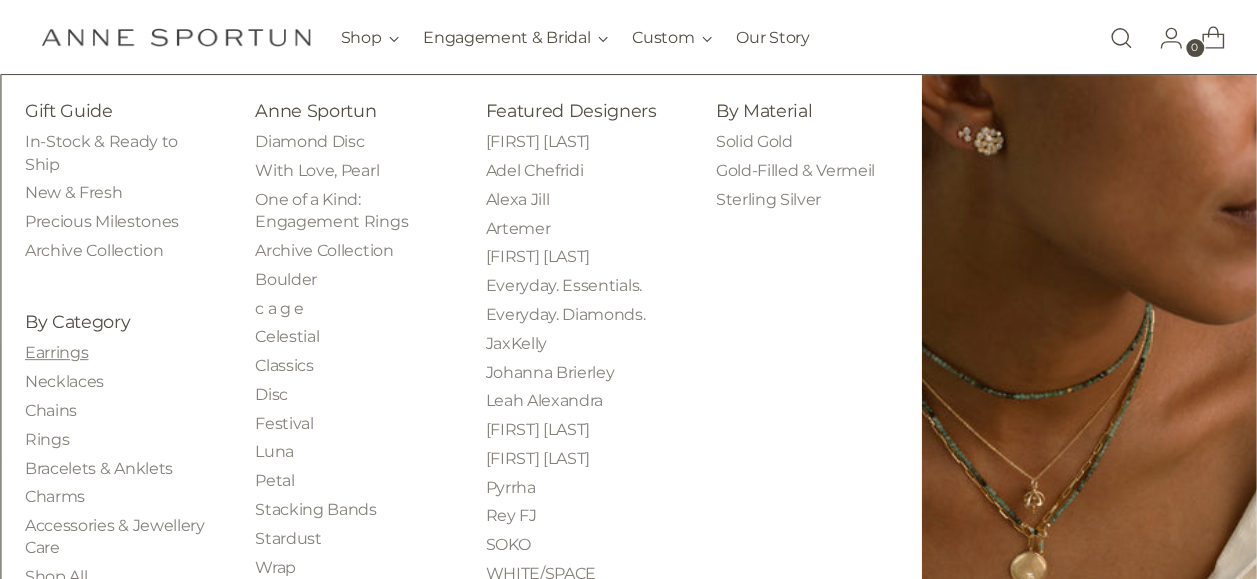 click on "Earrings" at bounding box center (56, 352) 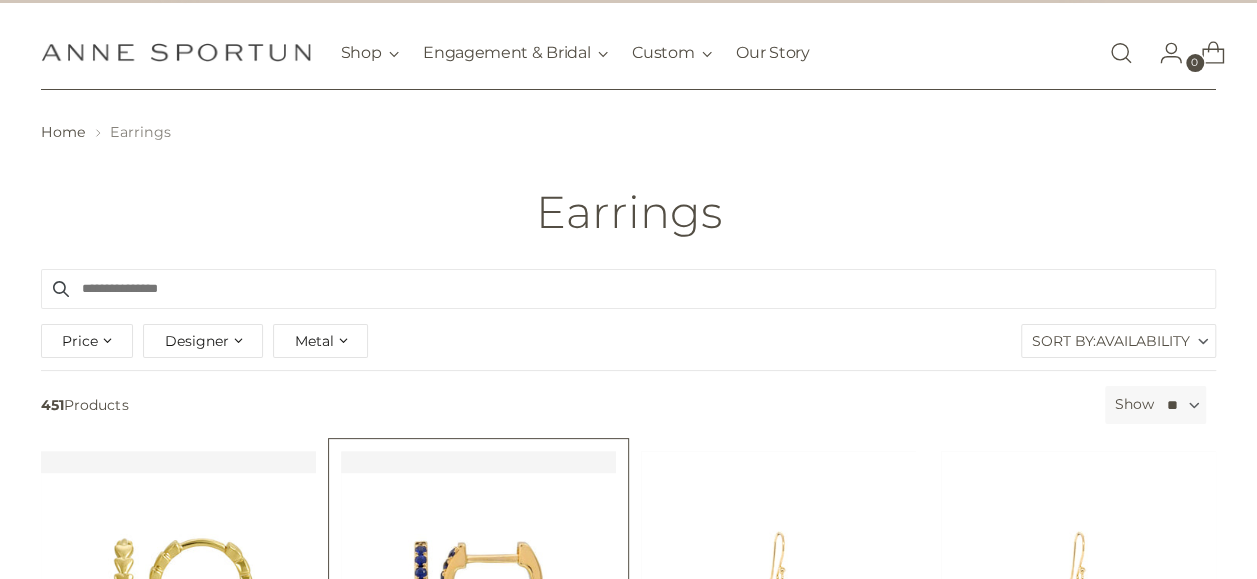 scroll, scrollTop: 0, scrollLeft: 0, axis: both 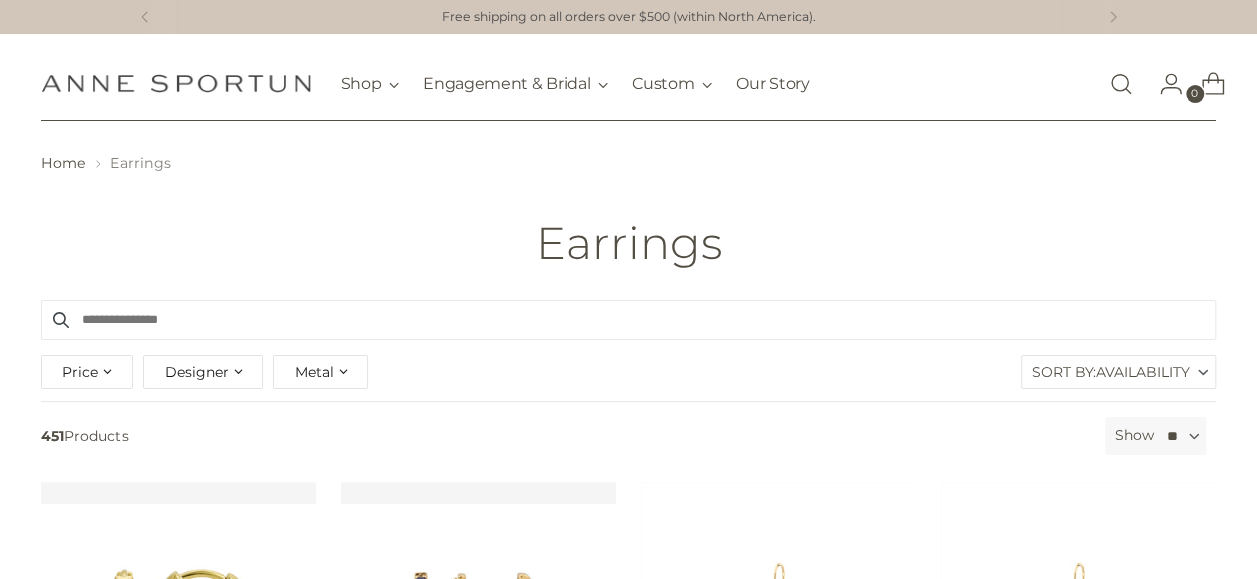 click on "Designer" at bounding box center [203, 372] 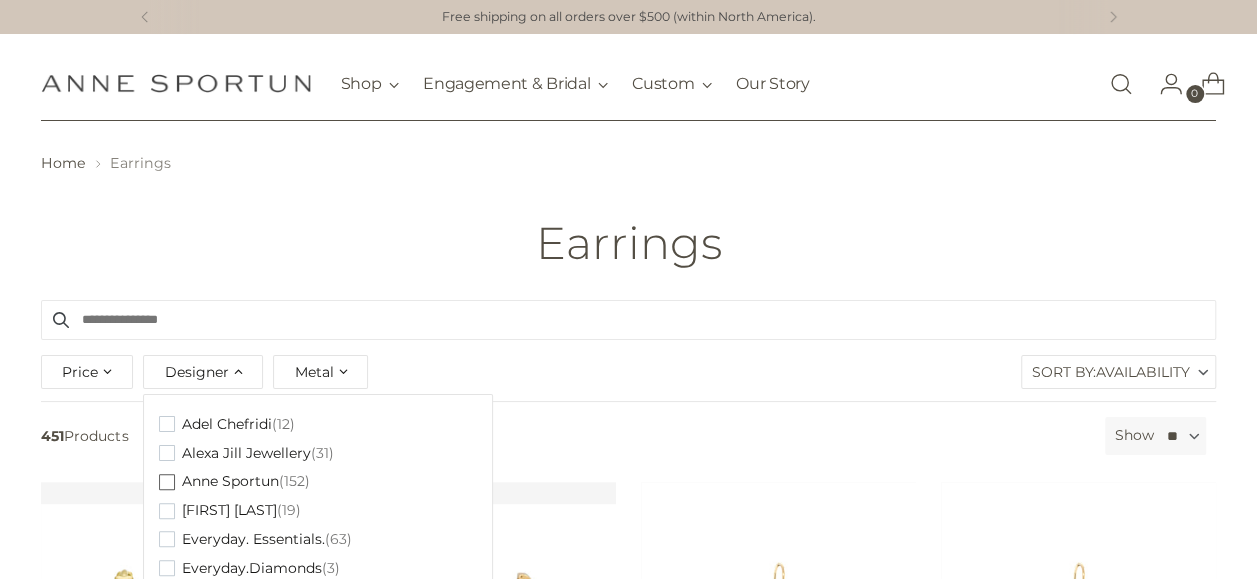 click at bounding box center (167, 482) 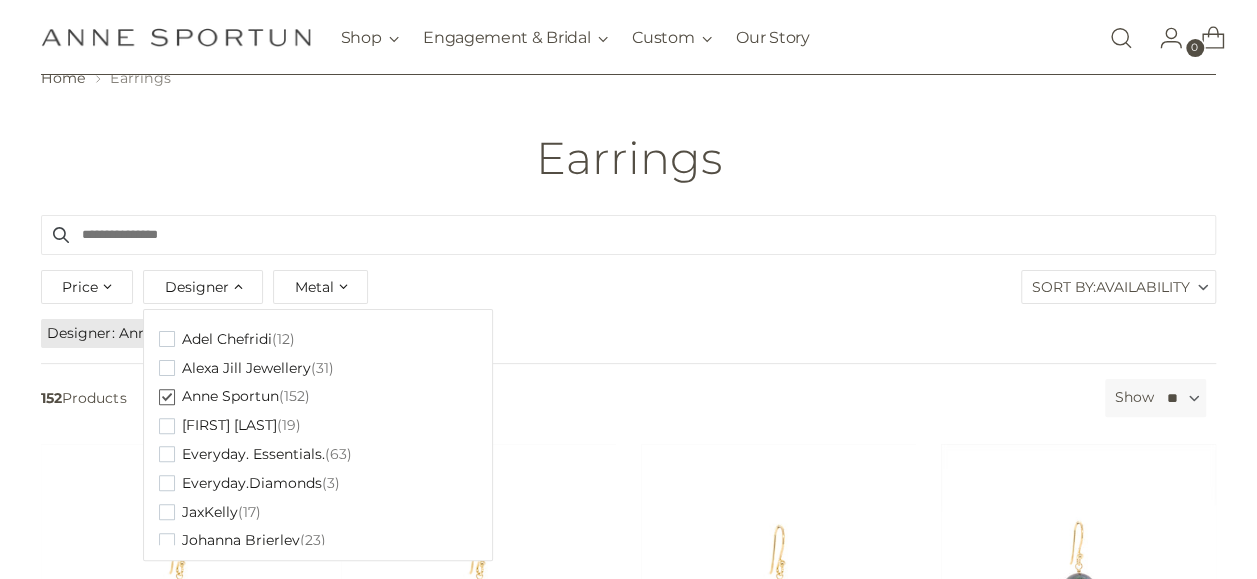 scroll, scrollTop: 200, scrollLeft: 0, axis: vertical 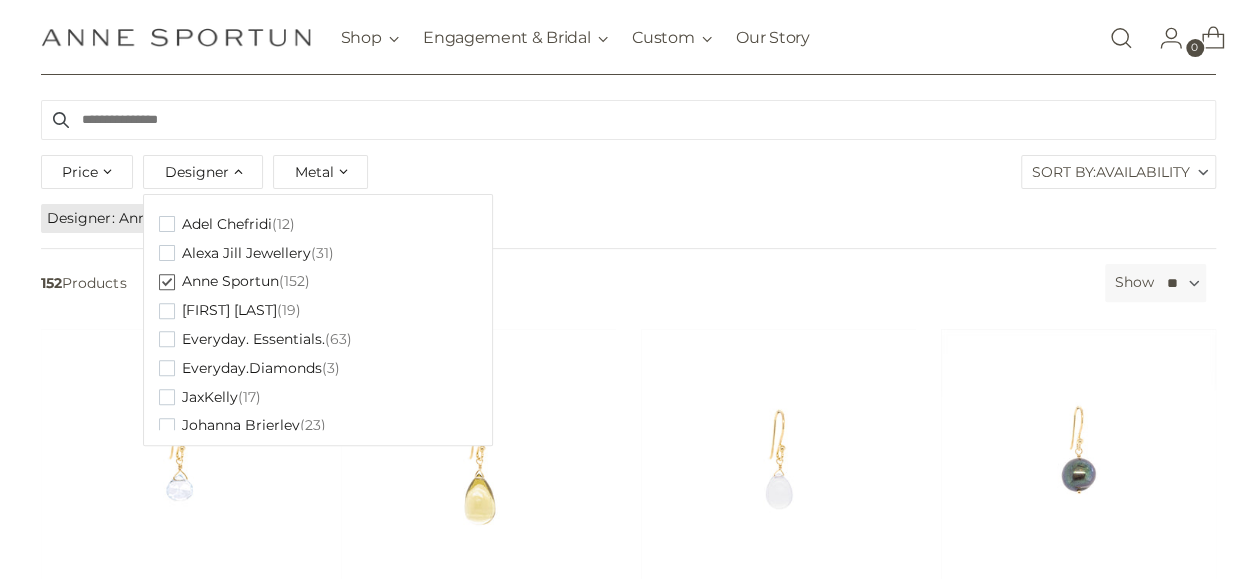 click on "Price
**
-
*****
Designer
Clear
Adel Chefridi
(12)
Alexa Jill Jewellery
(31)
Anne Sportun
(152)
Colleen Mauer
(19)
Everyday. Essentials.
(63)
Everyday.Diamonds
(3)
JaxKelly
(17)
(23)" at bounding box center [628, 175] 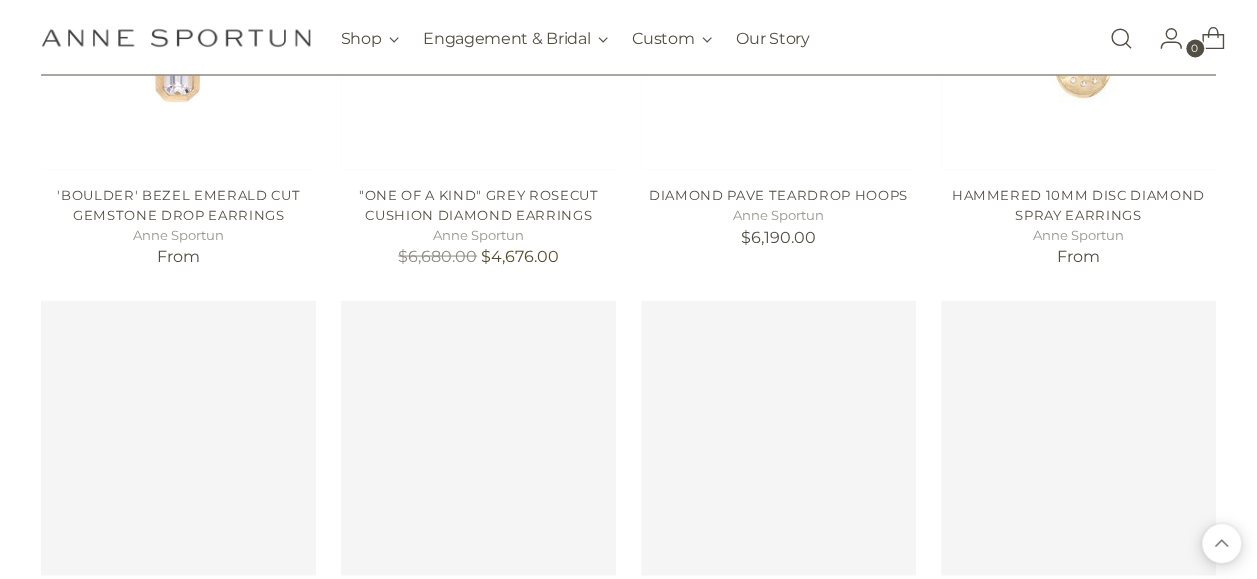 scroll, scrollTop: 1900, scrollLeft: 0, axis: vertical 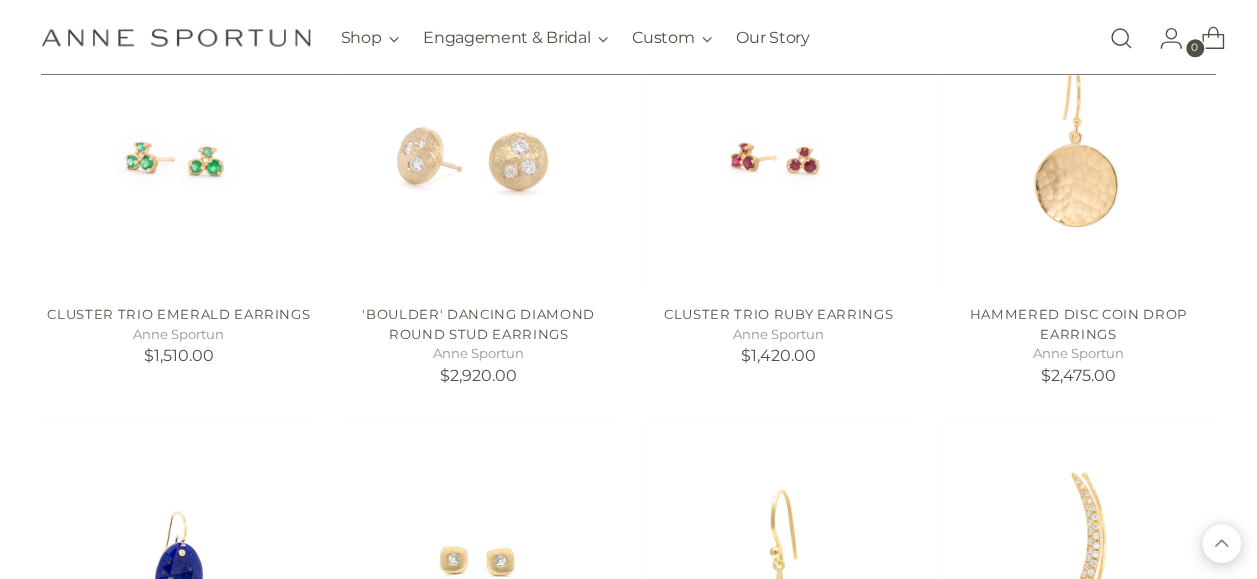 click at bounding box center (0, 0) 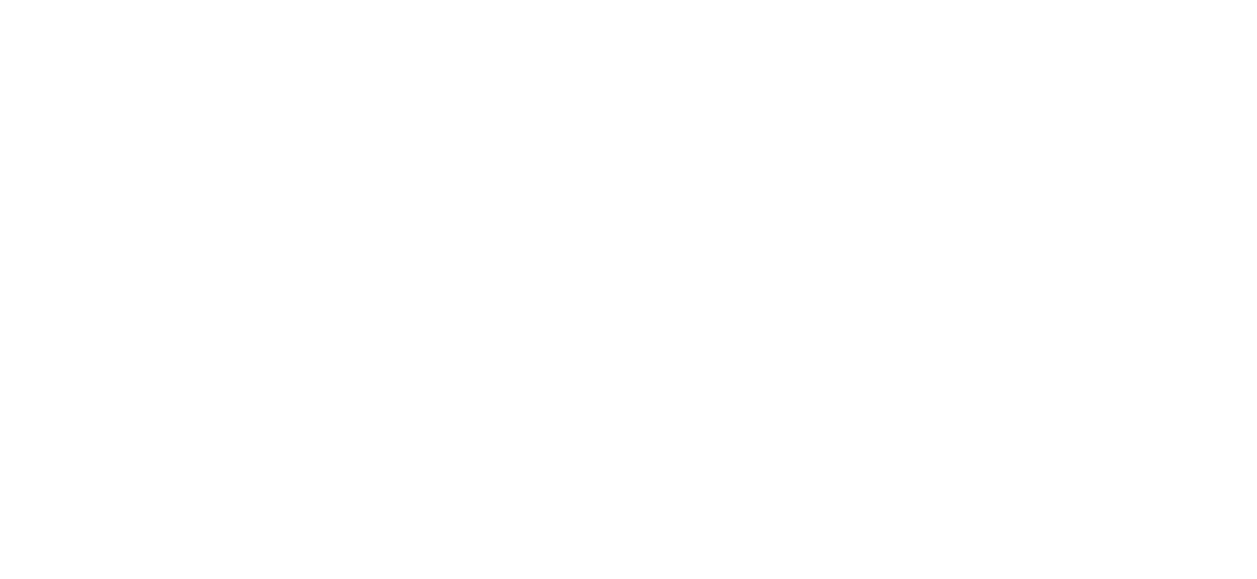 scroll, scrollTop: 0, scrollLeft: 0, axis: both 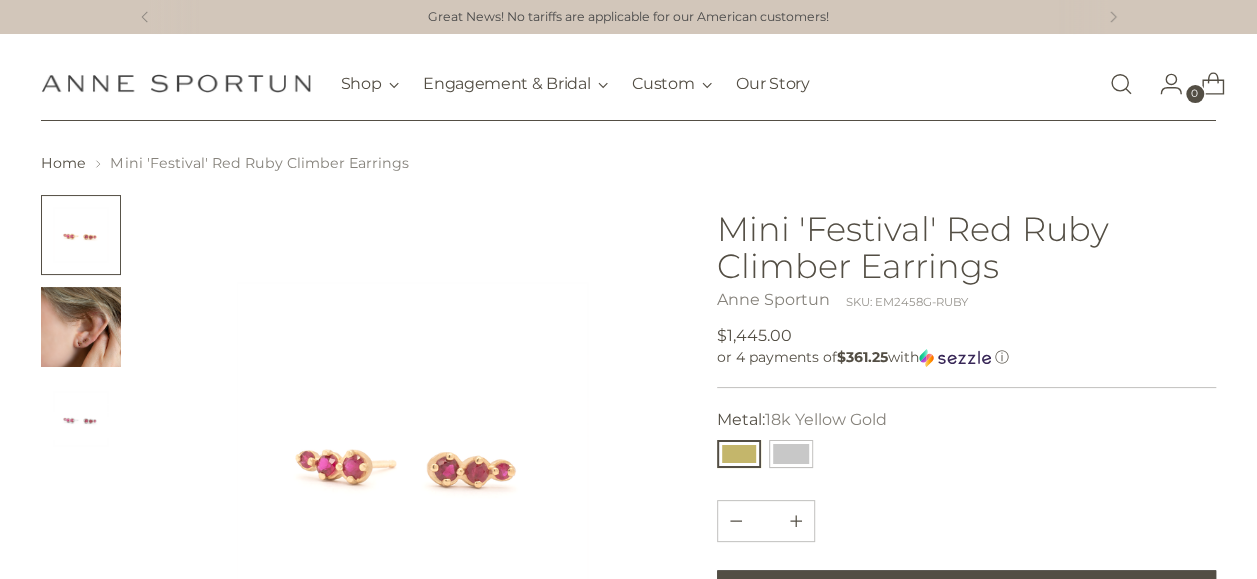 click at bounding box center (81, 327) 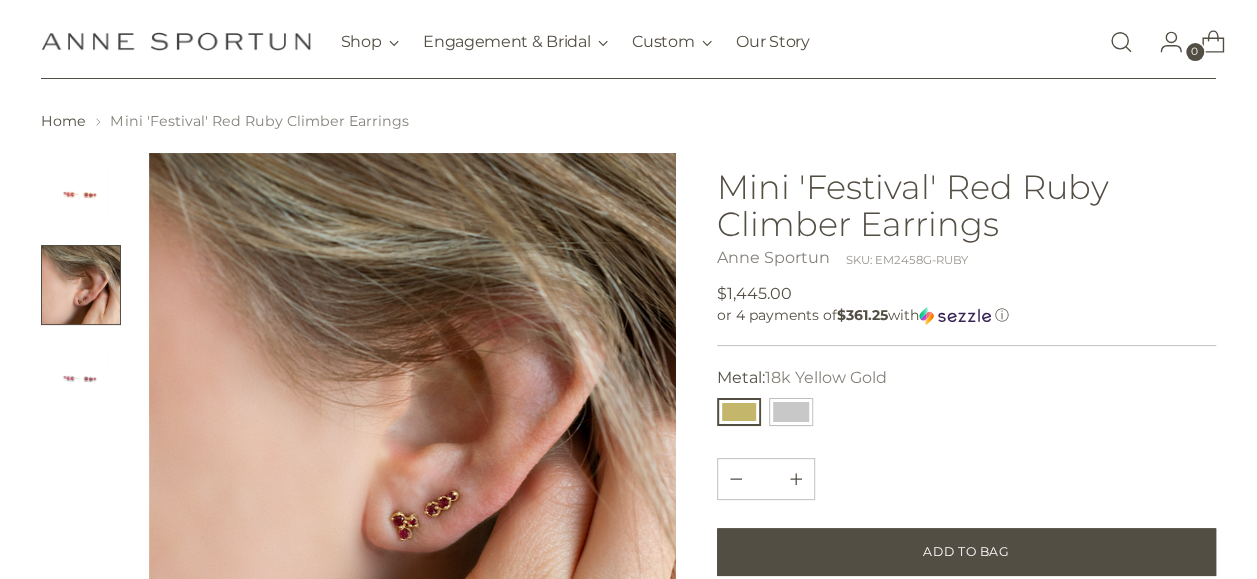 scroll, scrollTop: 100, scrollLeft: 0, axis: vertical 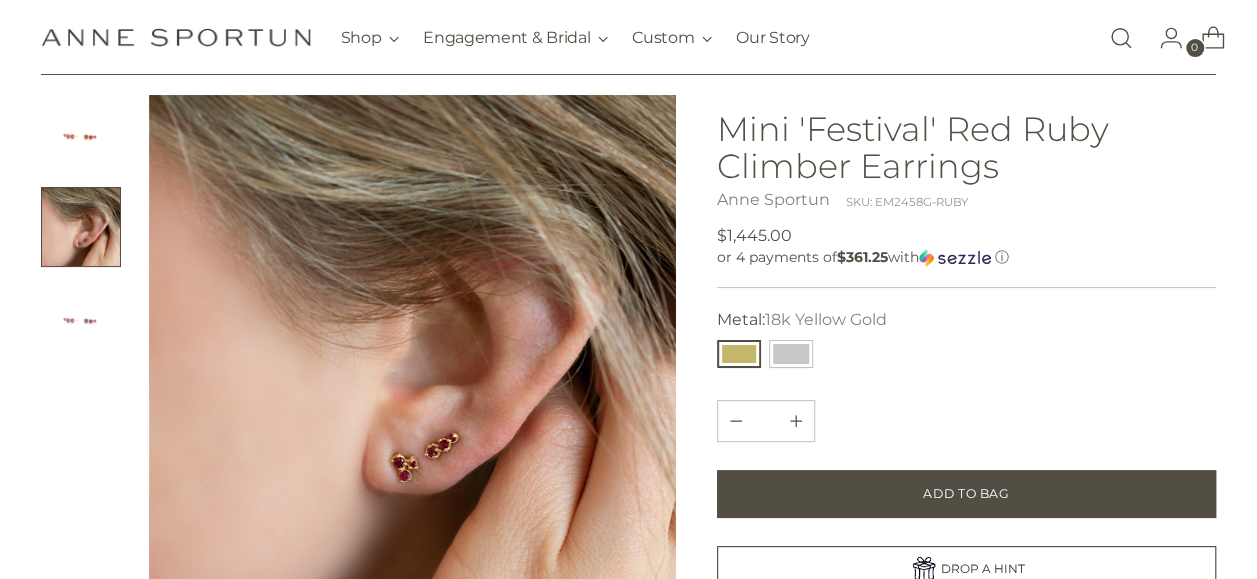 click at bounding box center (81, 135) 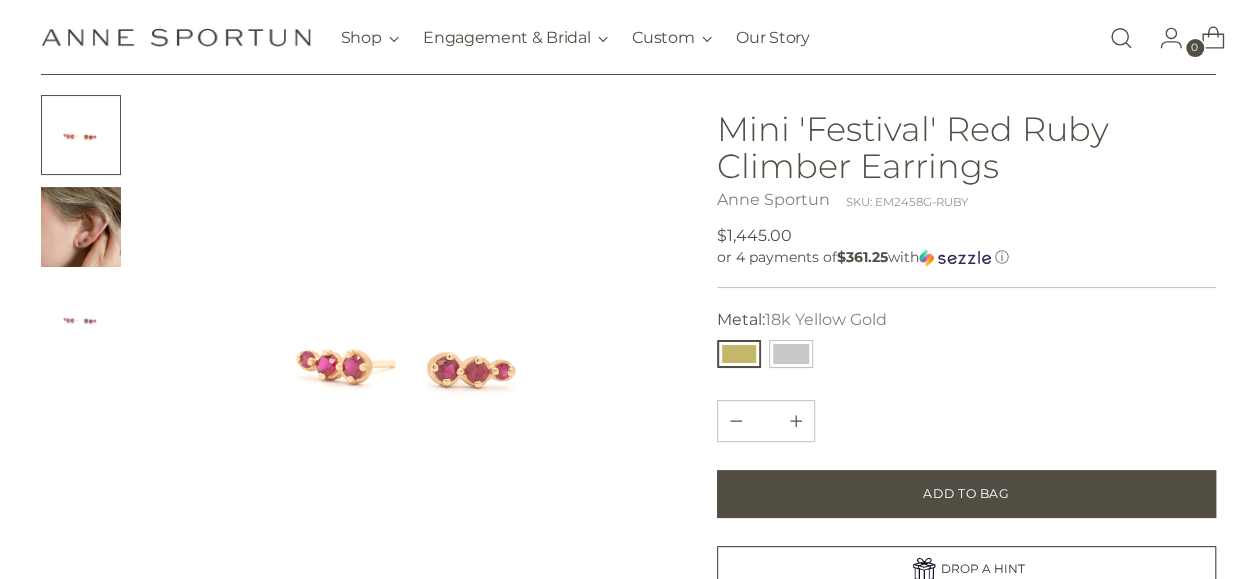 click at bounding box center [81, 227] 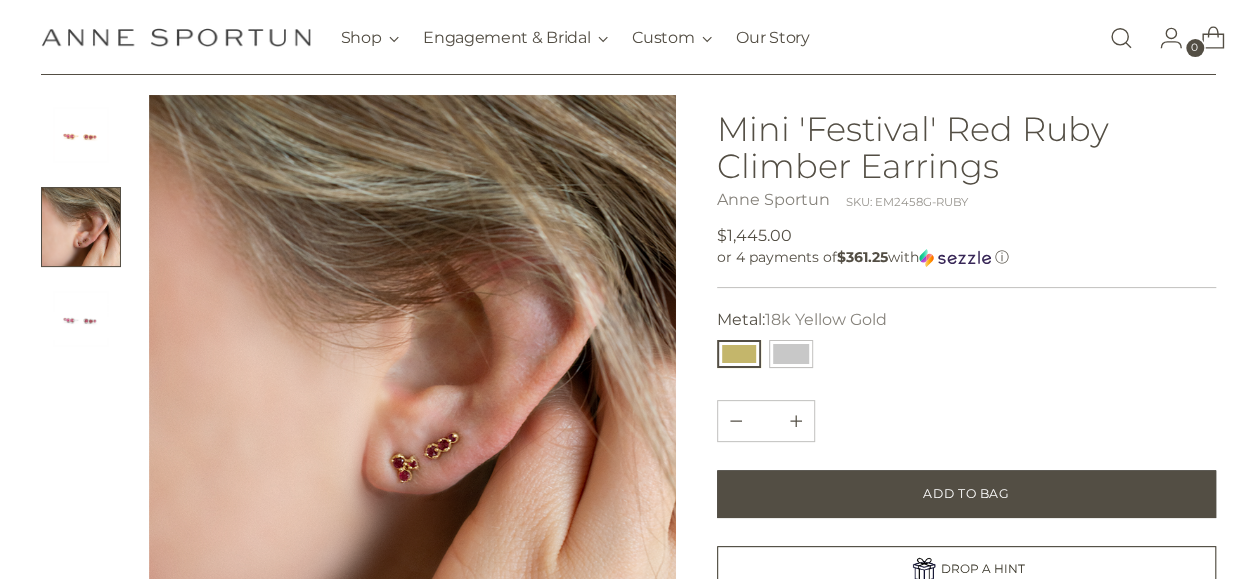 click at bounding box center (81, 319) 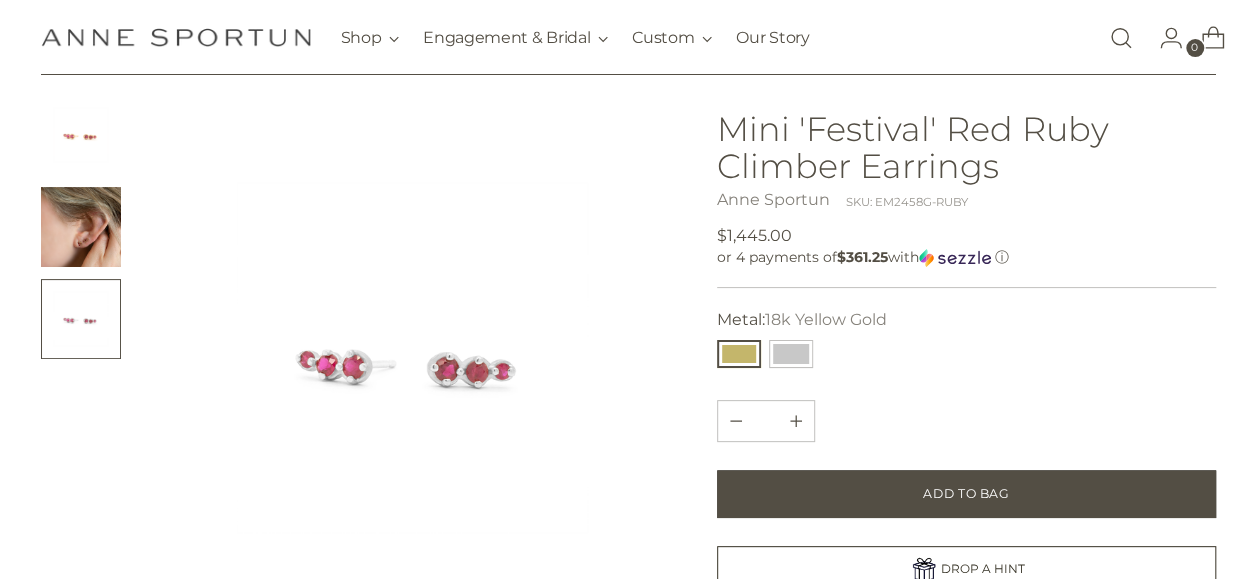 click at bounding box center (81, 135) 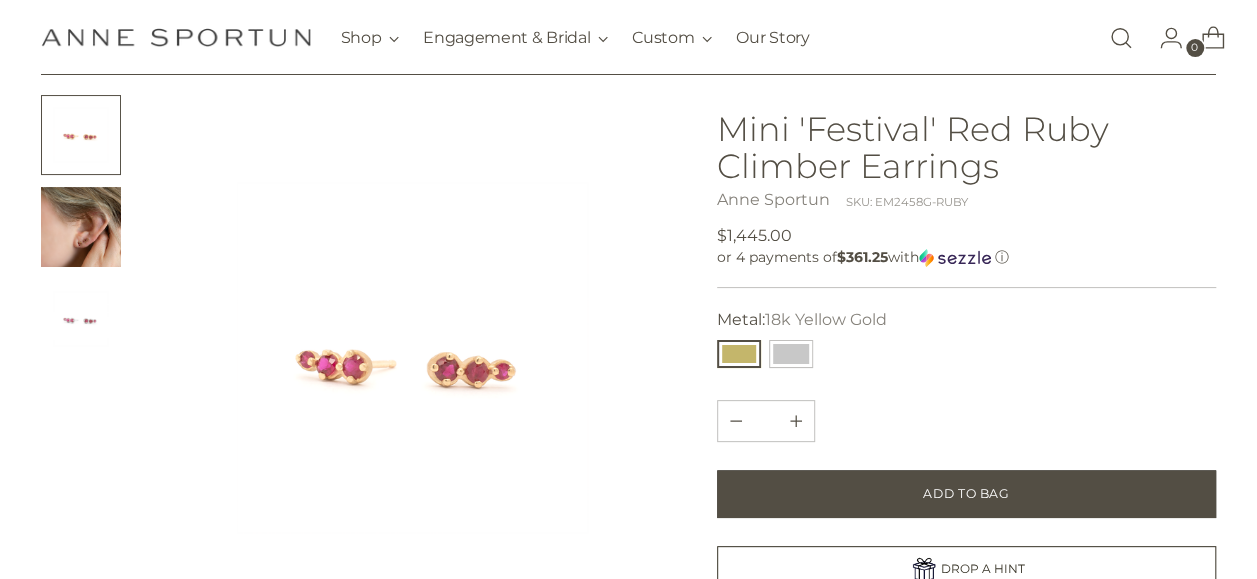 click at bounding box center (81, 227) 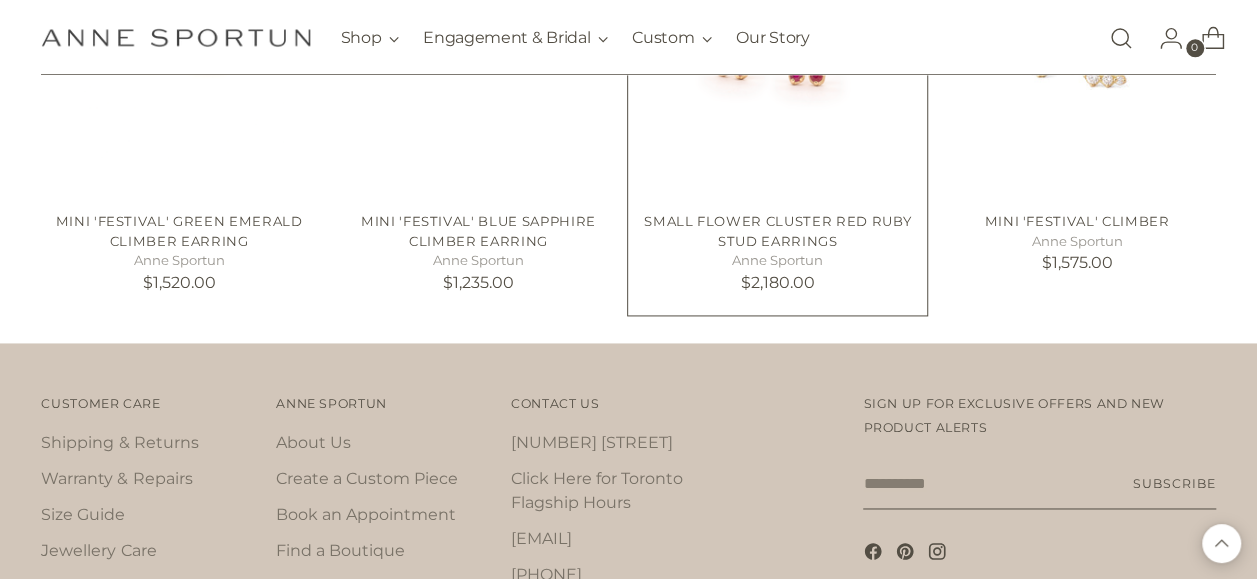 scroll, scrollTop: 1300, scrollLeft: 0, axis: vertical 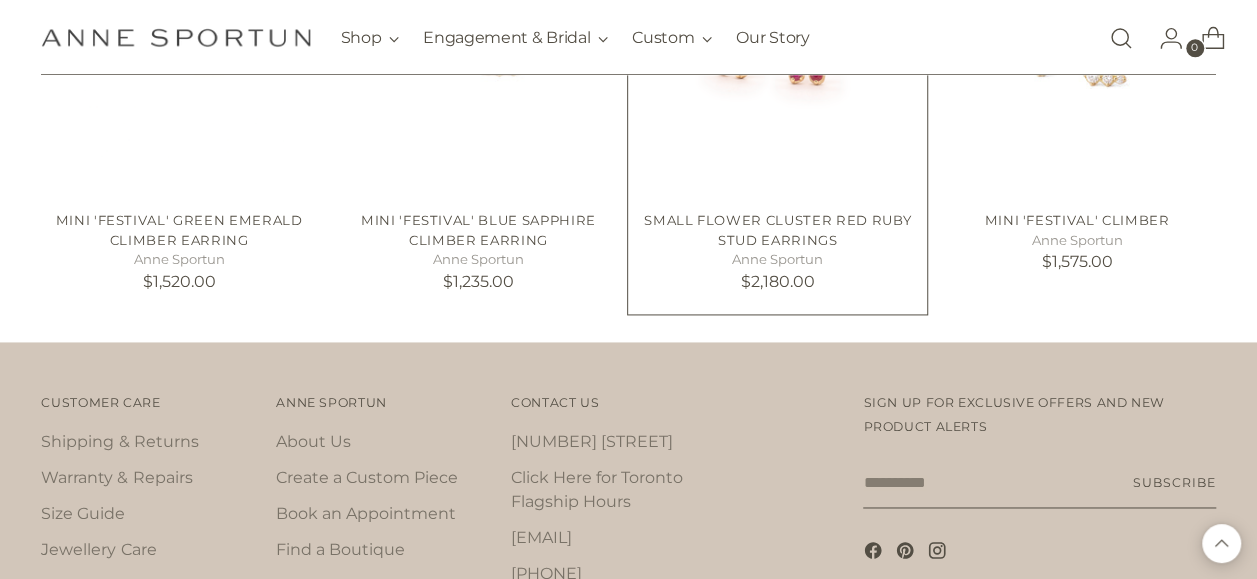 click at bounding box center [0, 0] 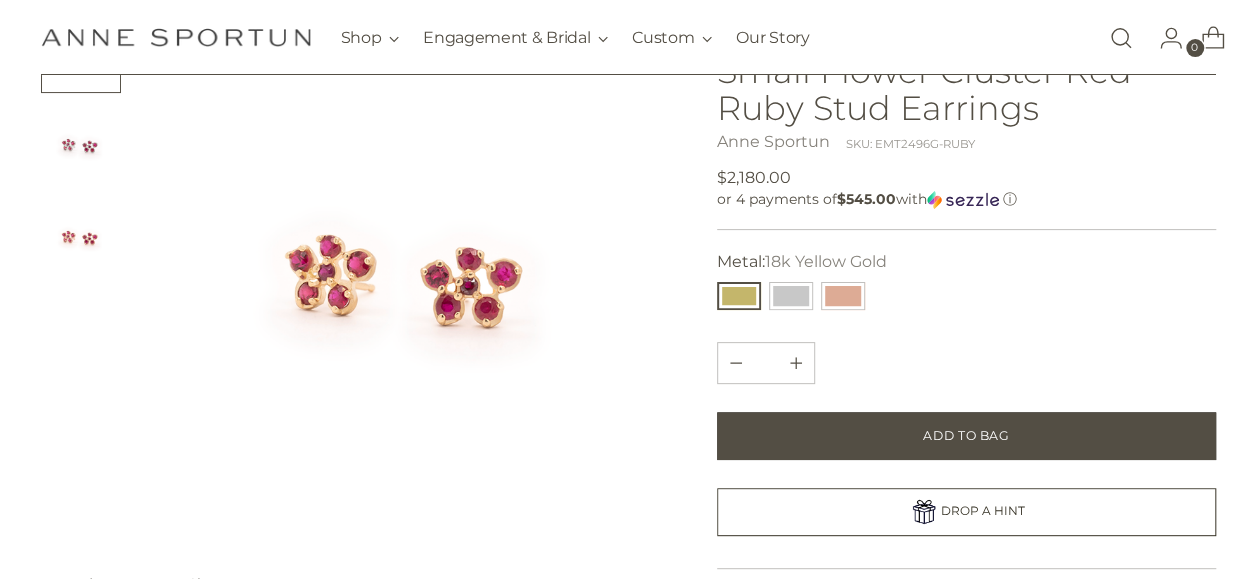 scroll, scrollTop: 200, scrollLeft: 0, axis: vertical 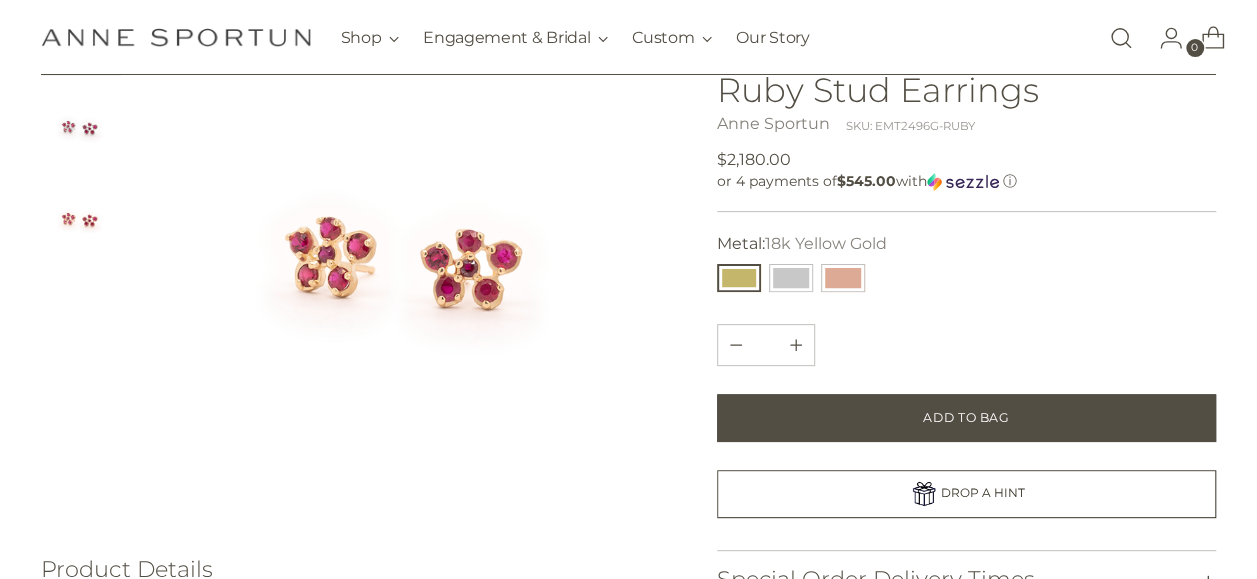 click at bounding box center (81, 219) 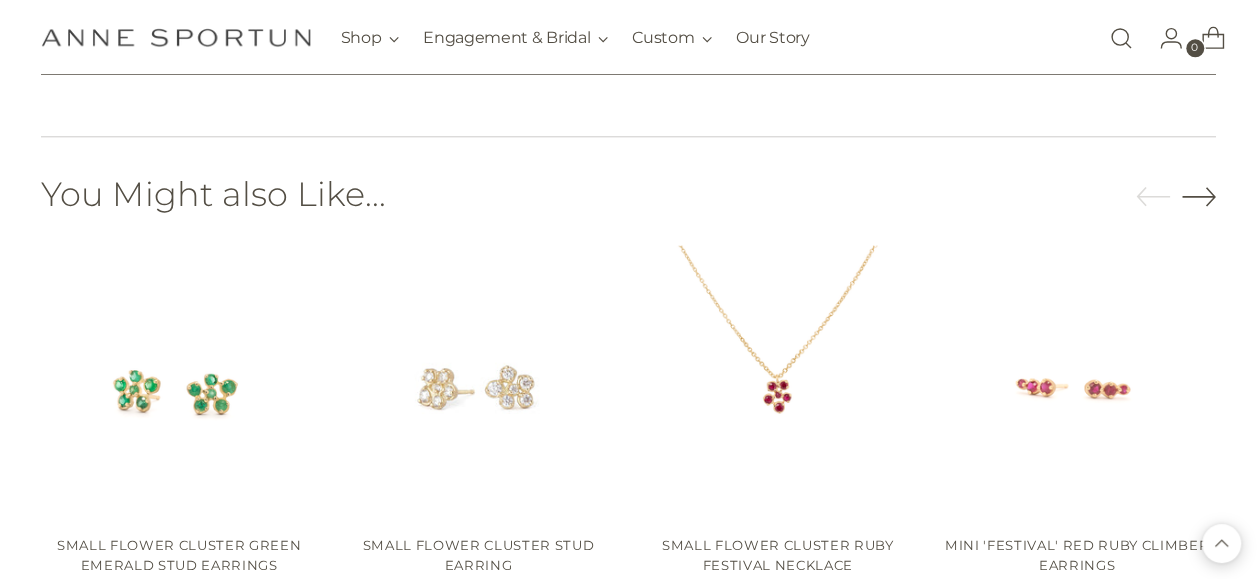 scroll, scrollTop: 1100, scrollLeft: 0, axis: vertical 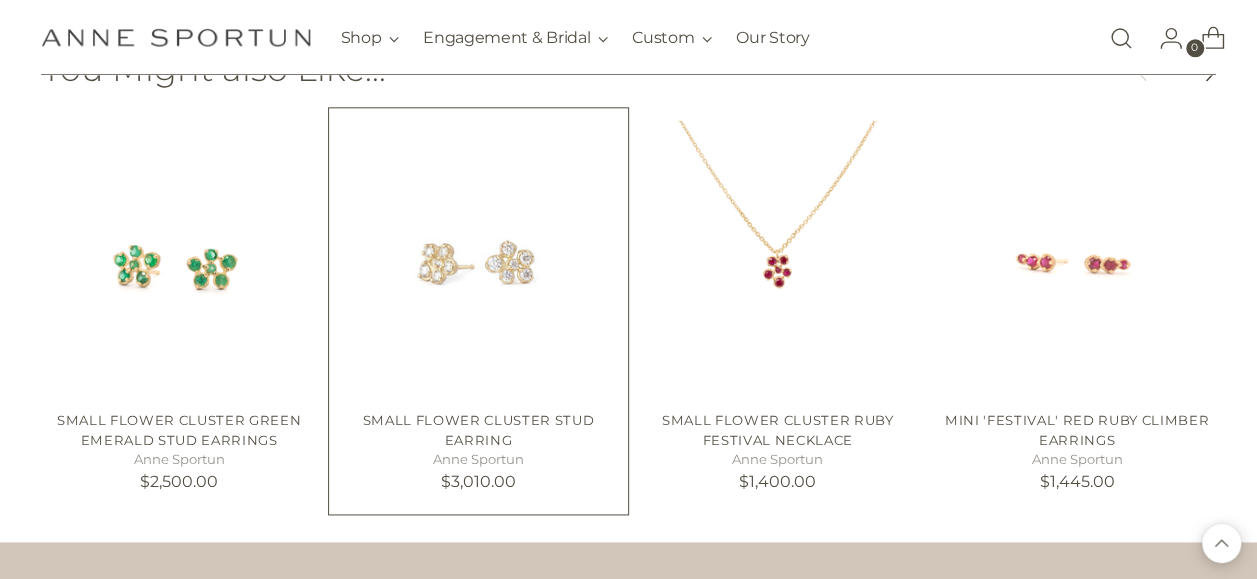 click at bounding box center [0, 0] 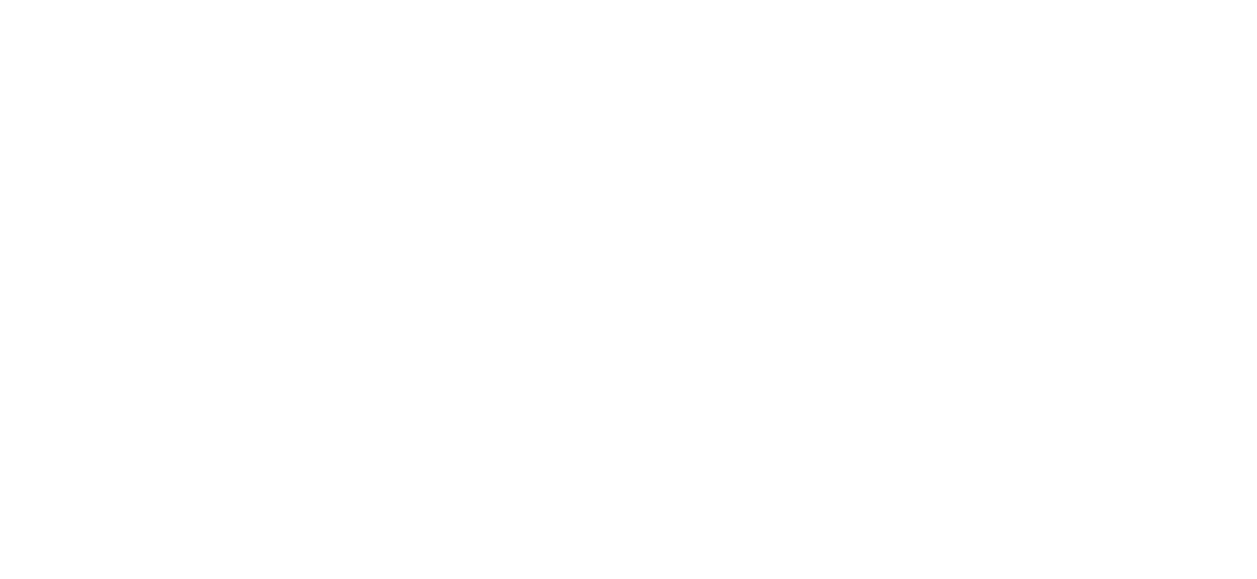 scroll, scrollTop: 0, scrollLeft: 0, axis: both 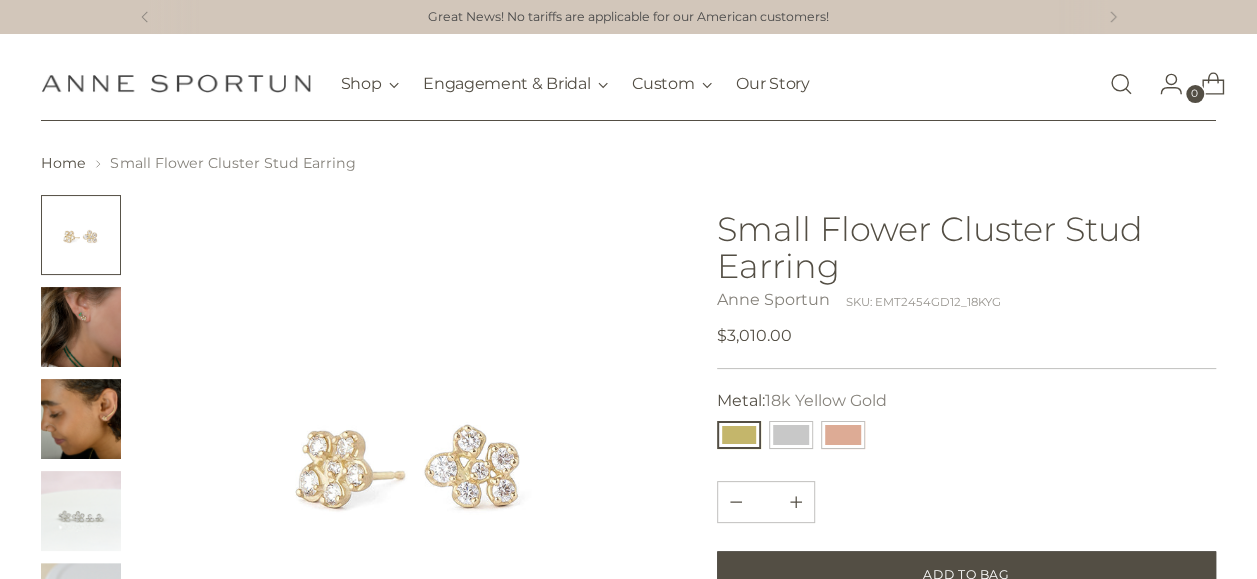 click at bounding box center (81, 327) 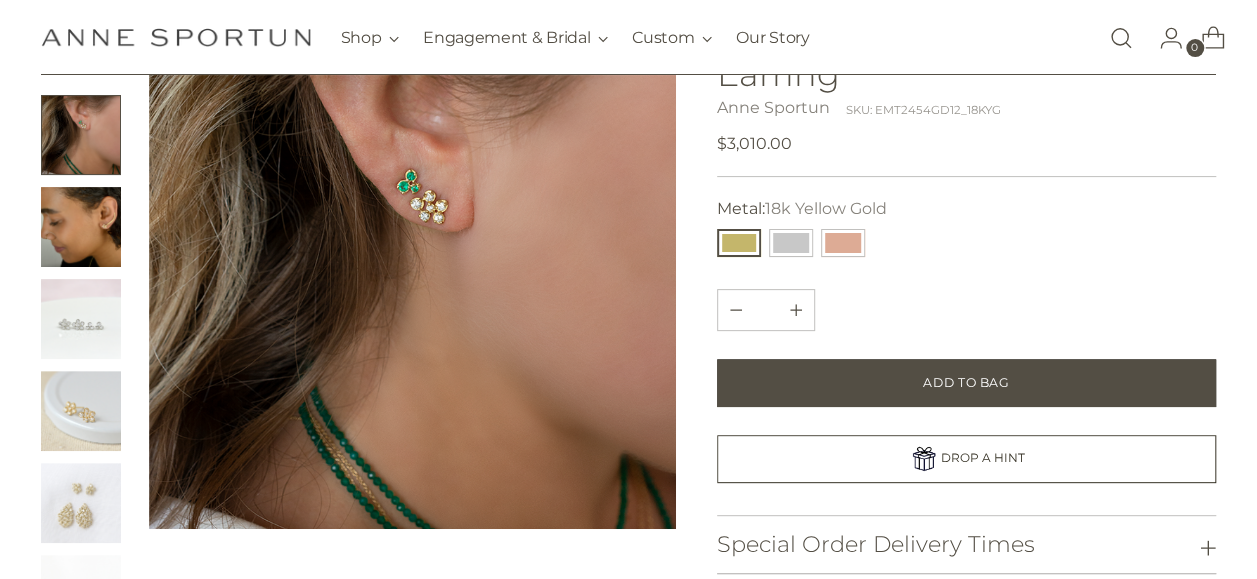 scroll, scrollTop: 200, scrollLeft: 0, axis: vertical 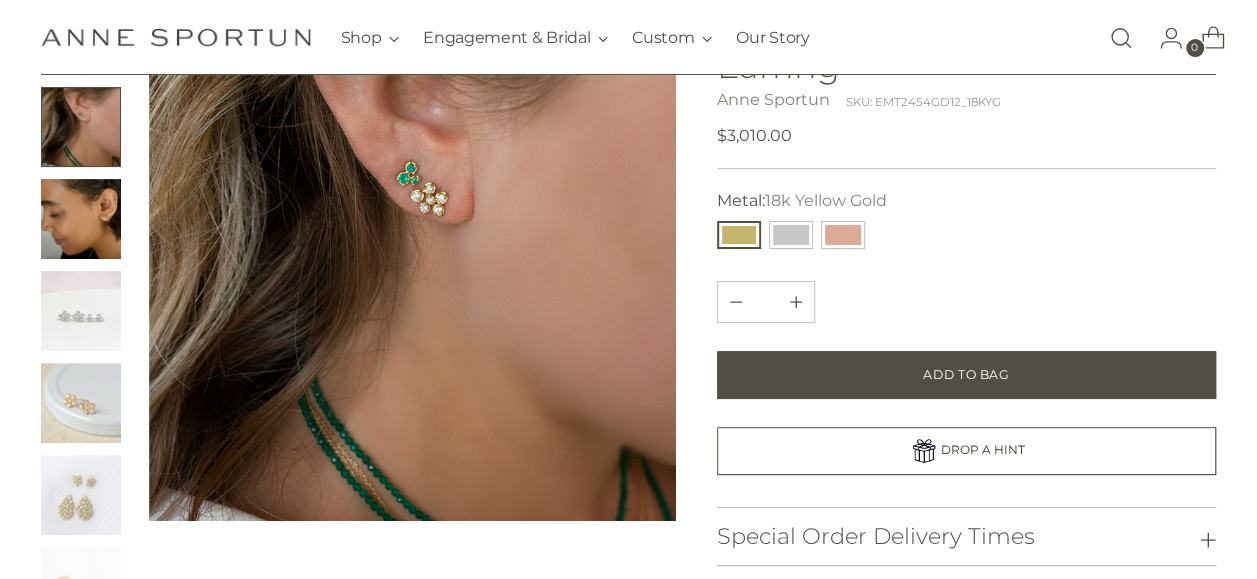 click at bounding box center (81, 311) 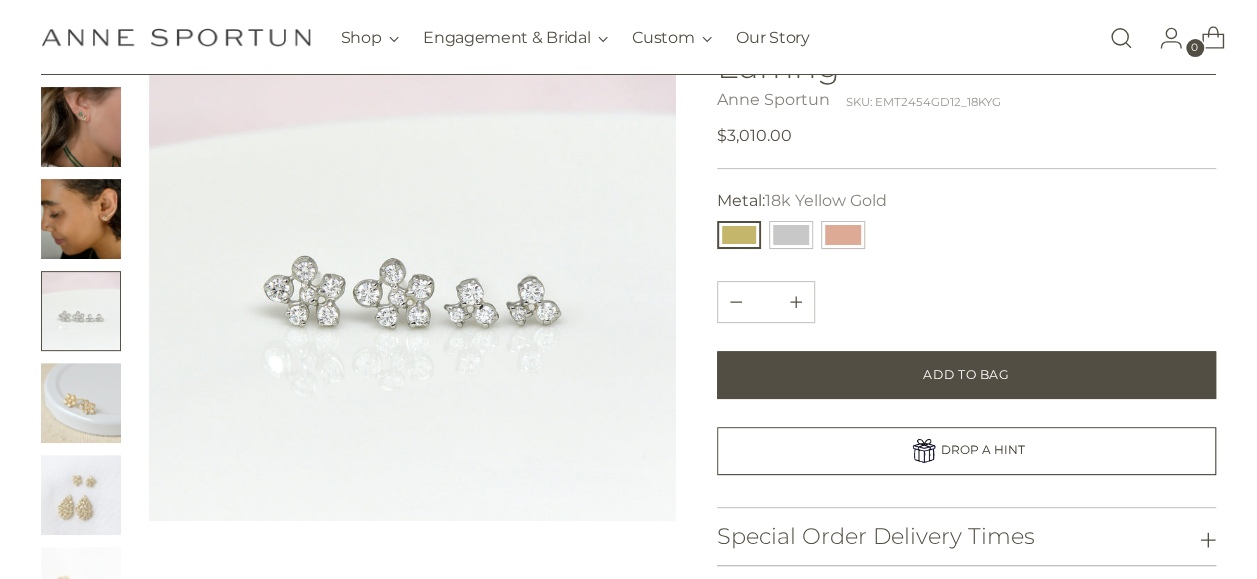 scroll, scrollTop: 300, scrollLeft: 0, axis: vertical 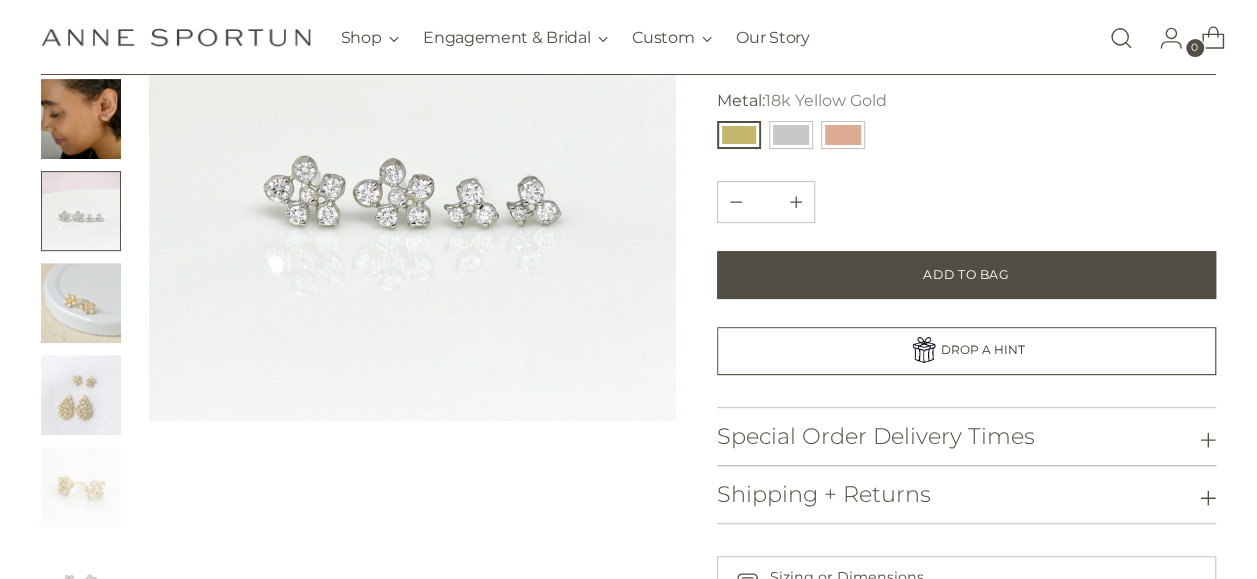 click at bounding box center [81, 395] 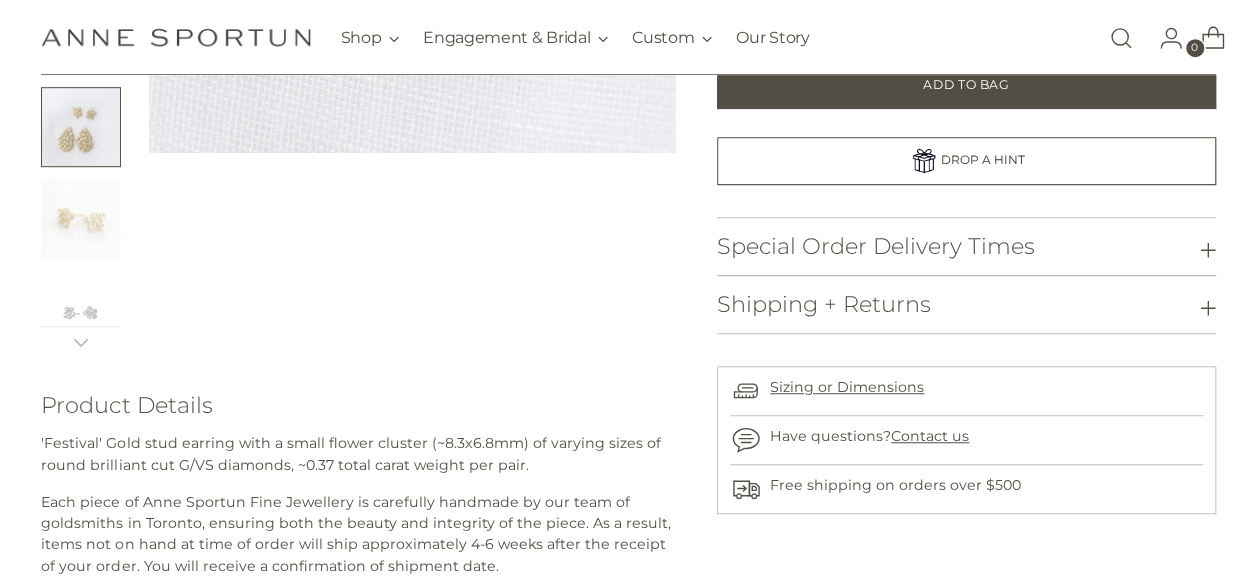 scroll, scrollTop: 600, scrollLeft: 0, axis: vertical 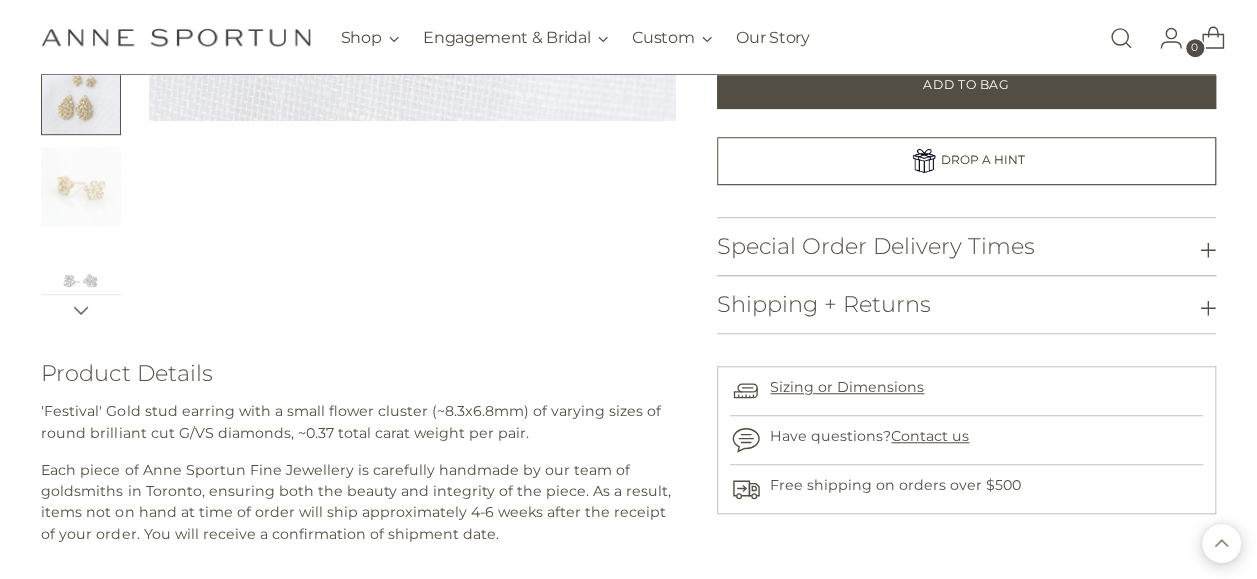 click 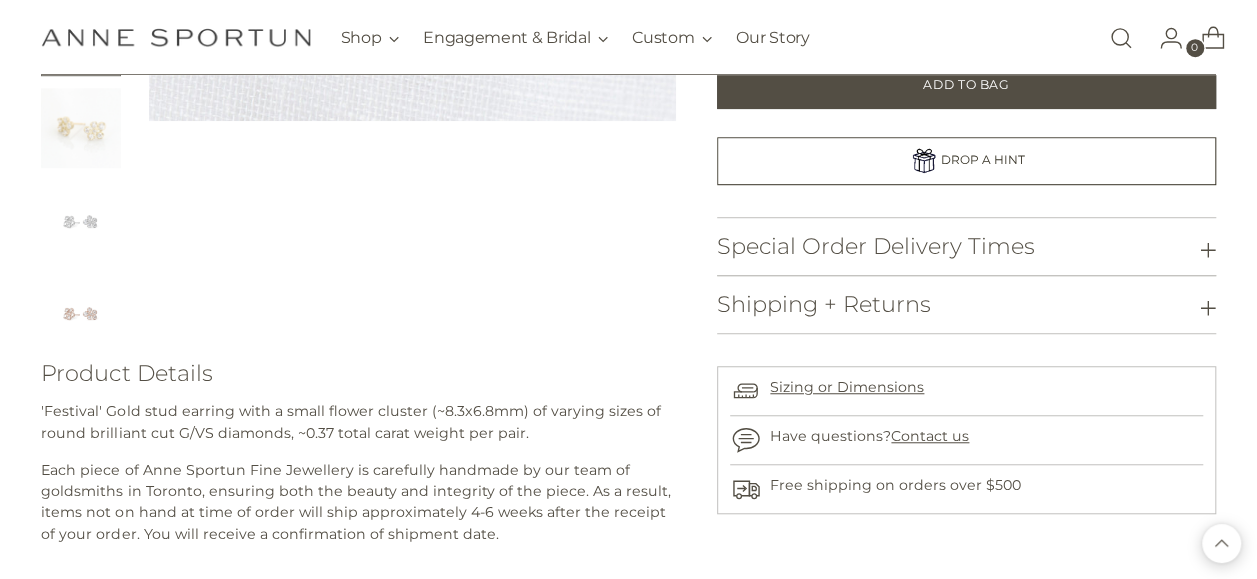 scroll, scrollTop: 86, scrollLeft: 0, axis: vertical 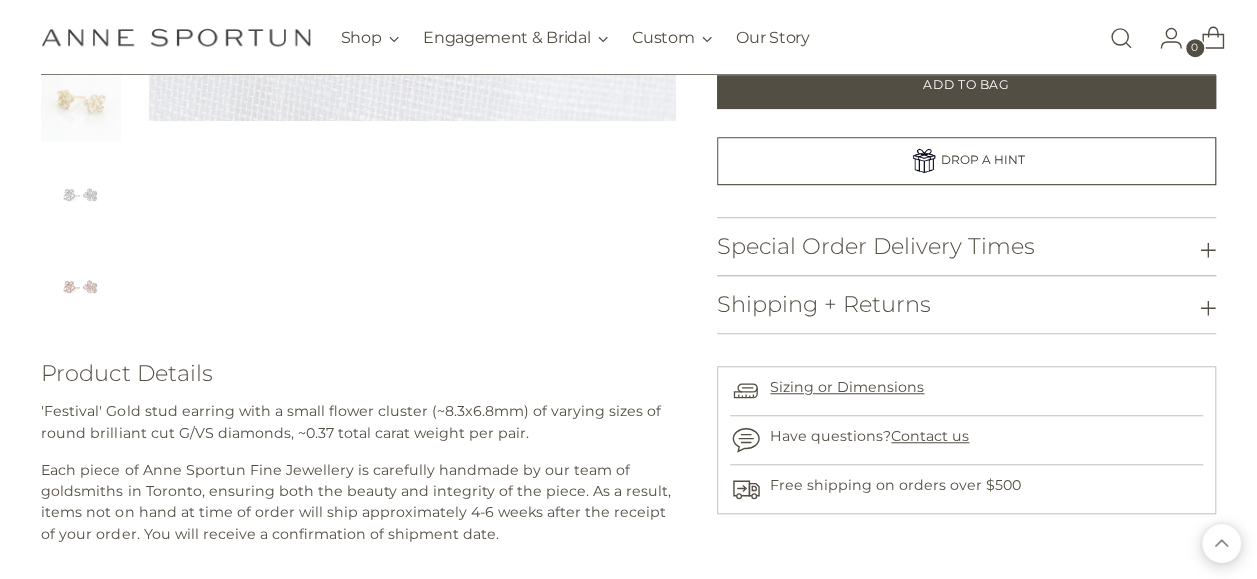 click at bounding box center [81, 193] 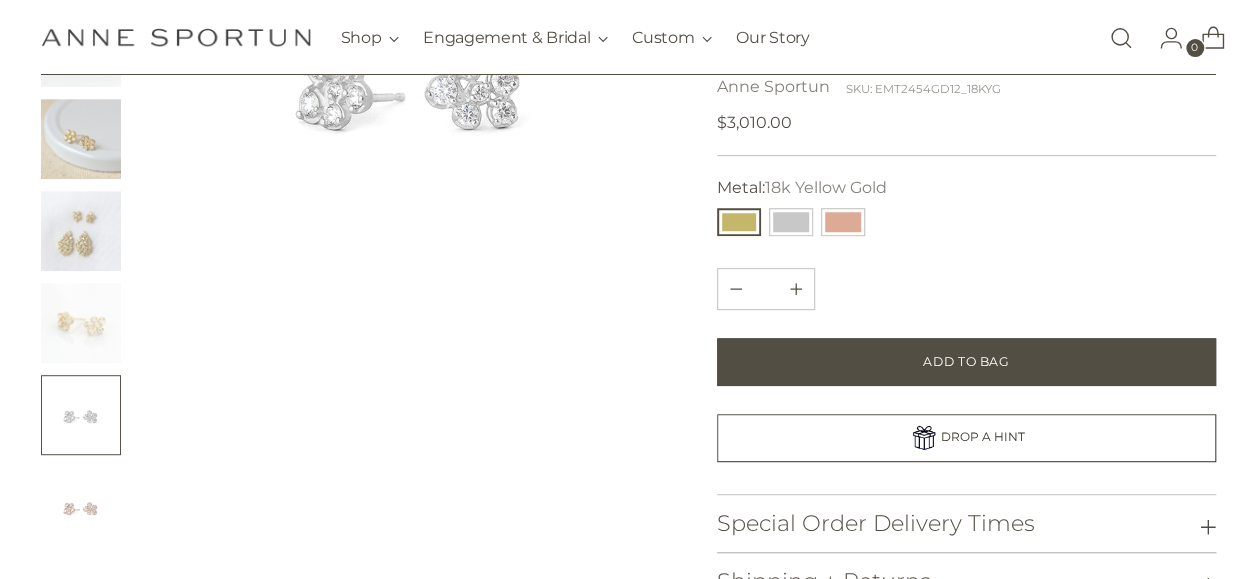 scroll, scrollTop: 600, scrollLeft: 0, axis: vertical 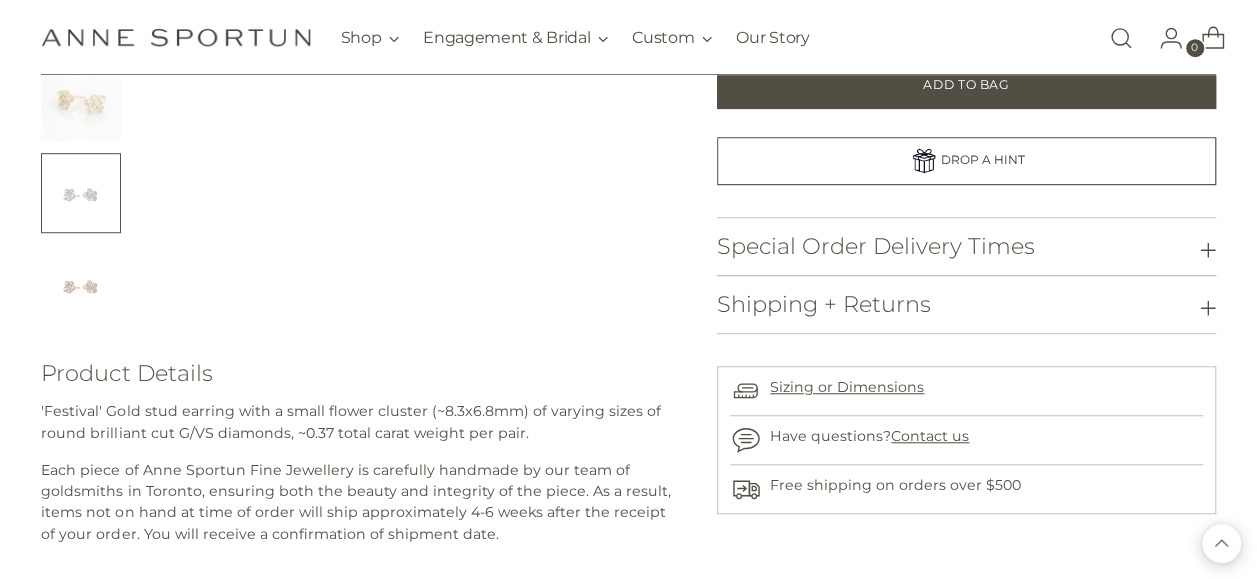 click at bounding box center [81, 285] 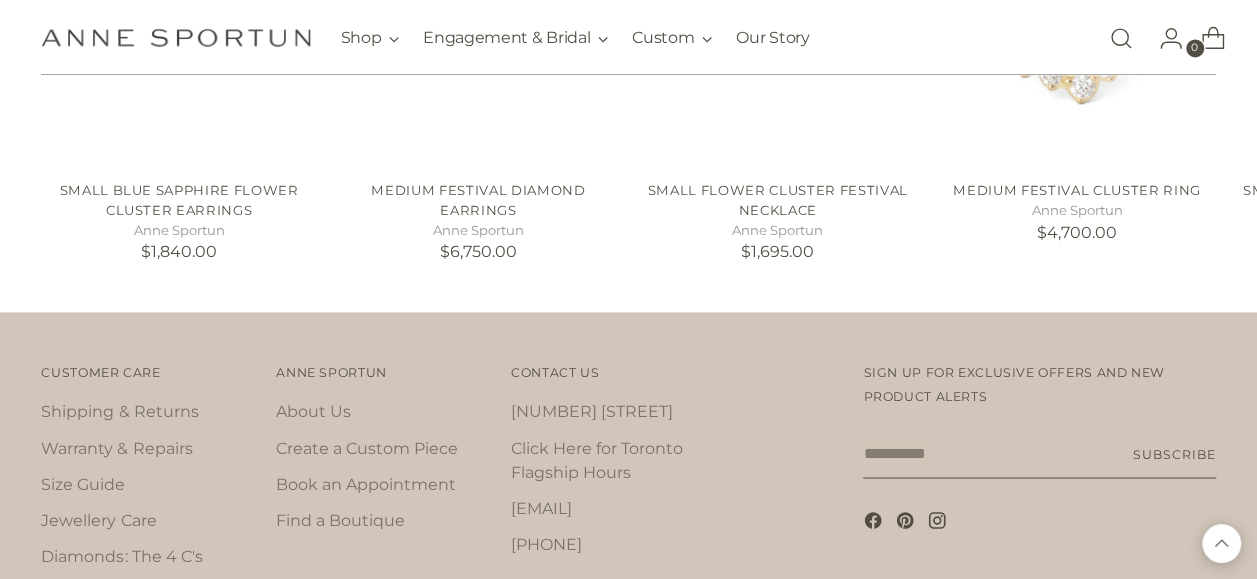 scroll, scrollTop: 1358, scrollLeft: 0, axis: vertical 